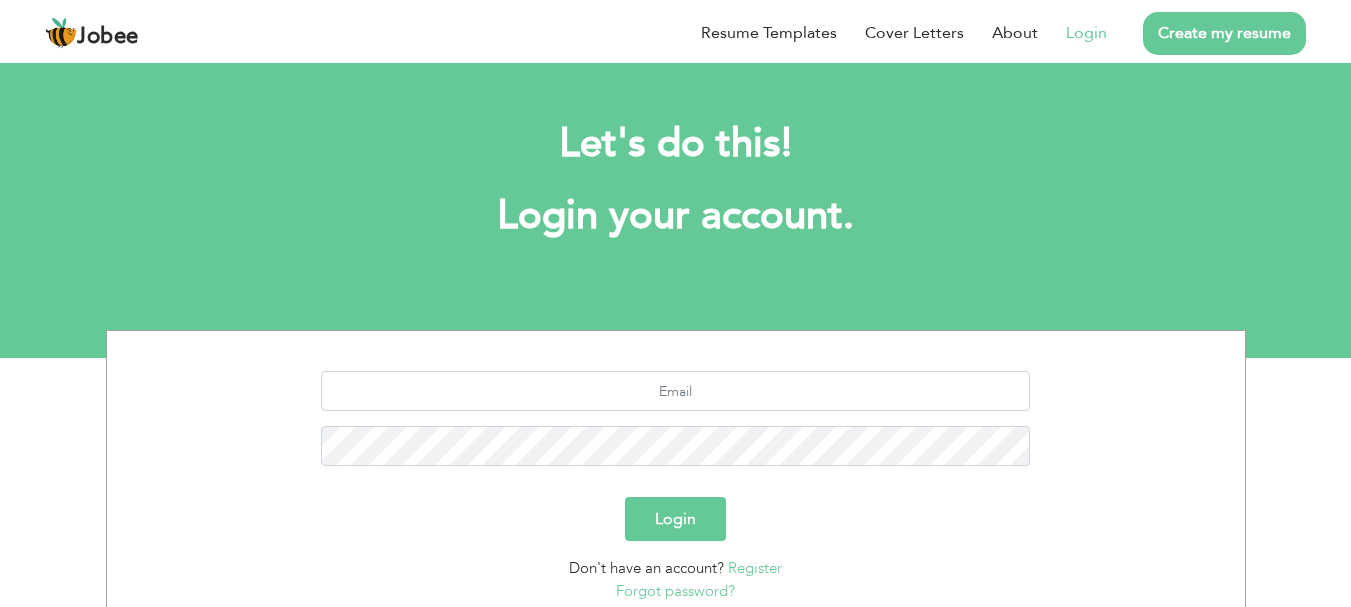scroll, scrollTop: 0, scrollLeft: 0, axis: both 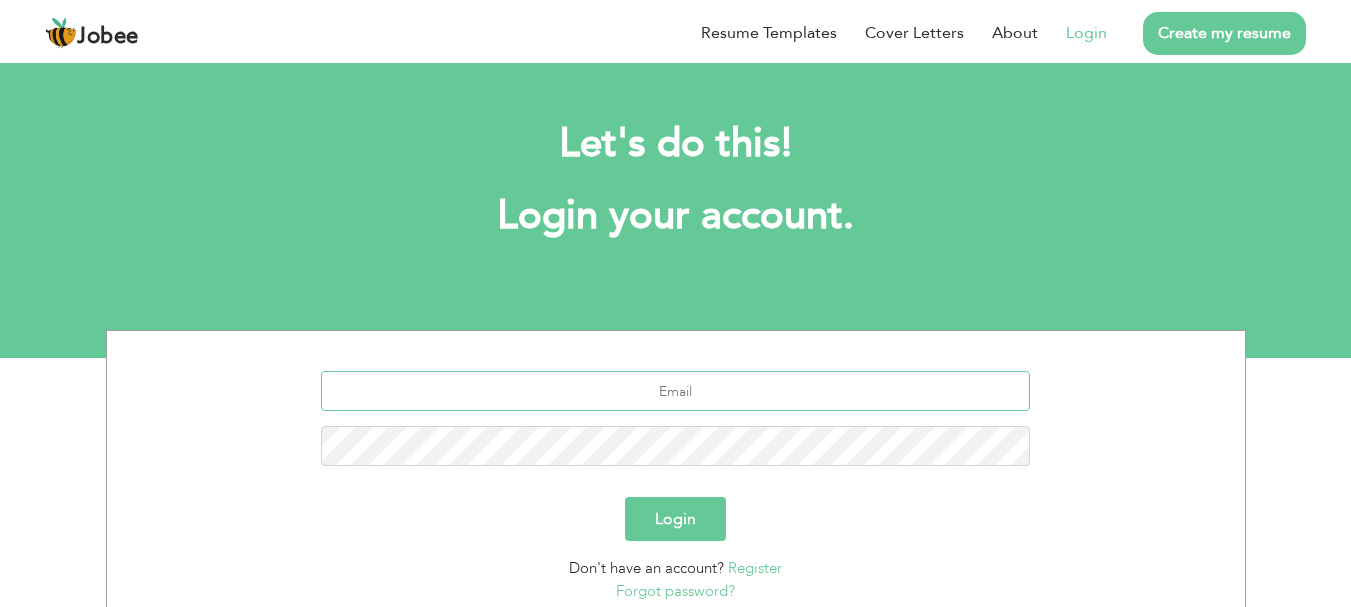 type on "Login" 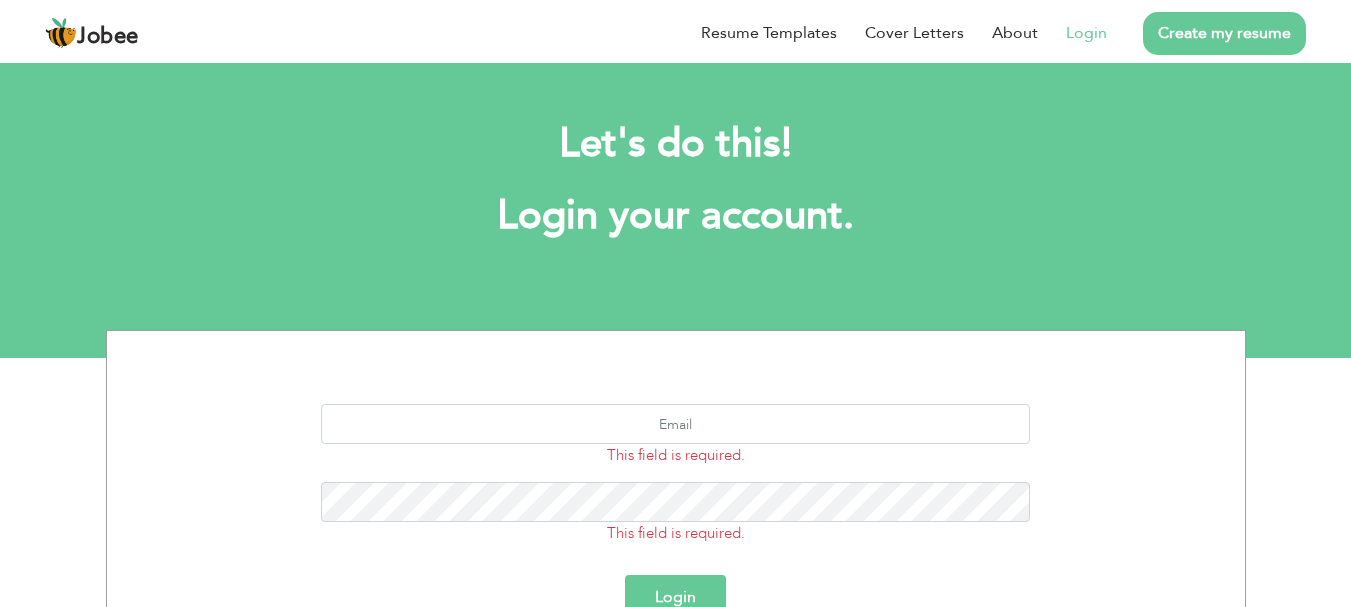 scroll, scrollTop: 0, scrollLeft: 0, axis: both 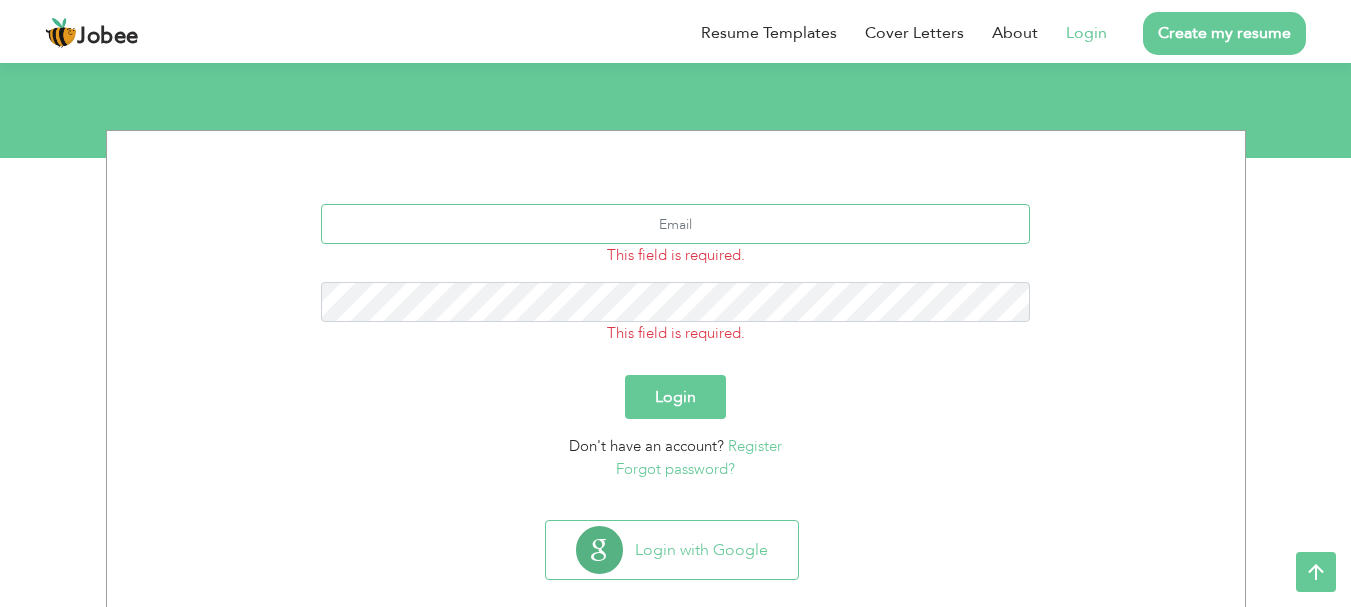 click at bounding box center (675, 224) 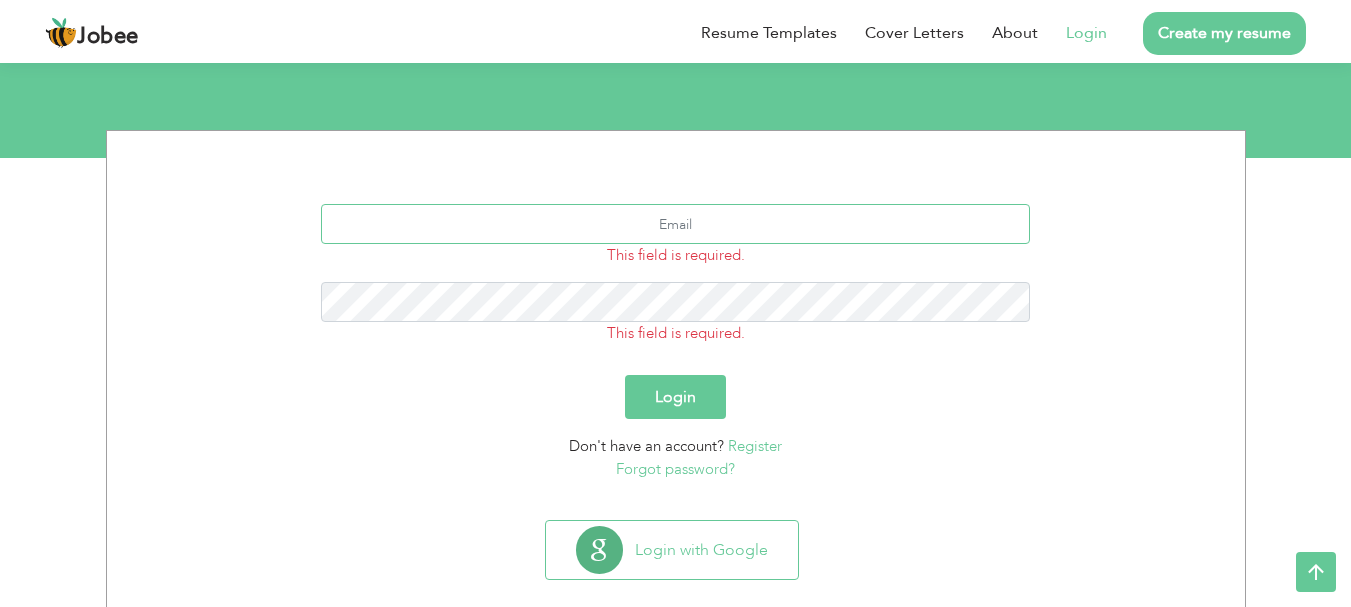 type on "[USERNAME]@[DOMAIN].com" 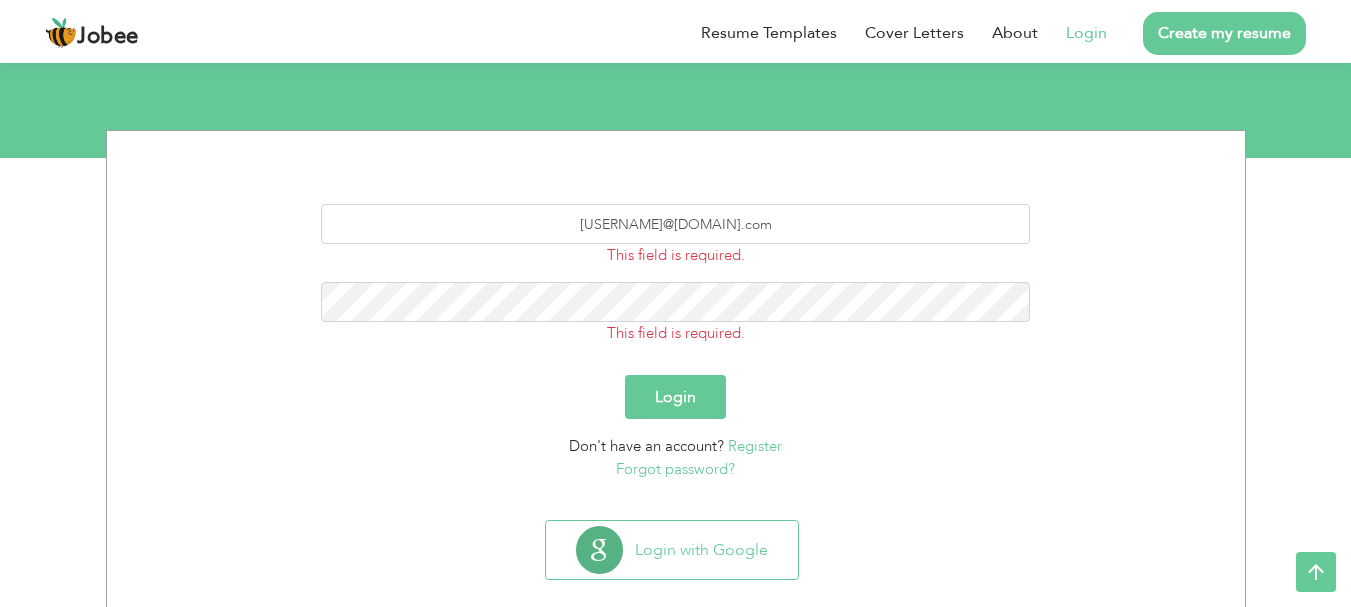 click on "Login" at bounding box center (675, 397) 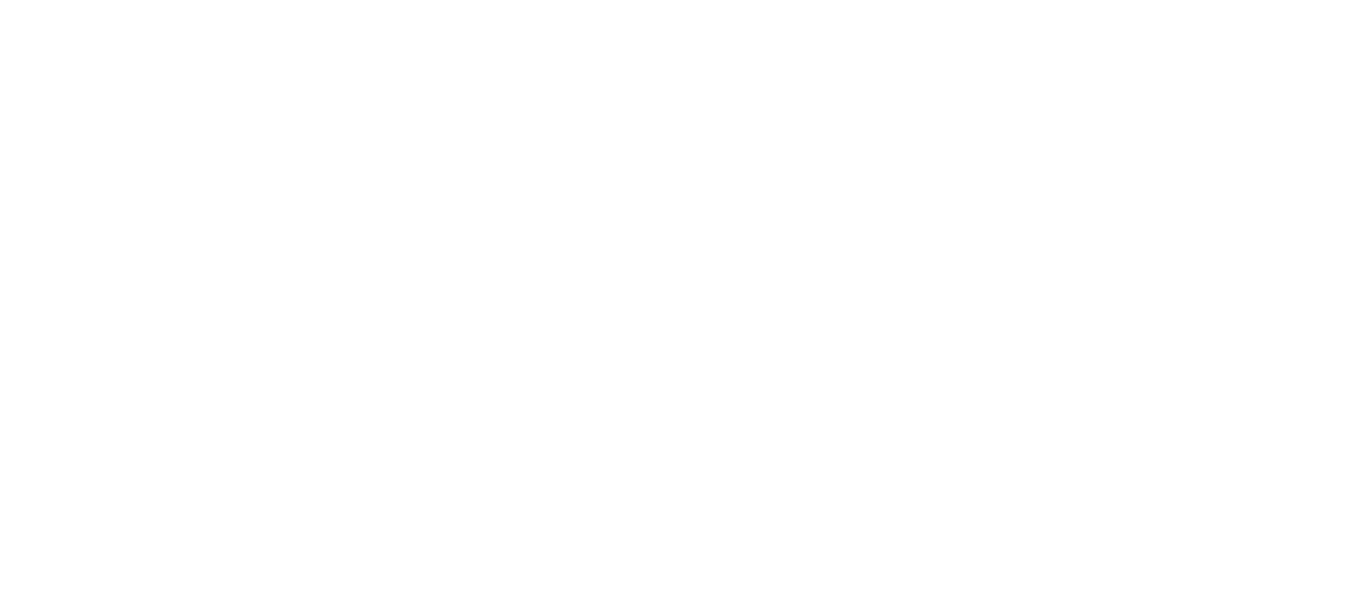 scroll, scrollTop: 0, scrollLeft: 0, axis: both 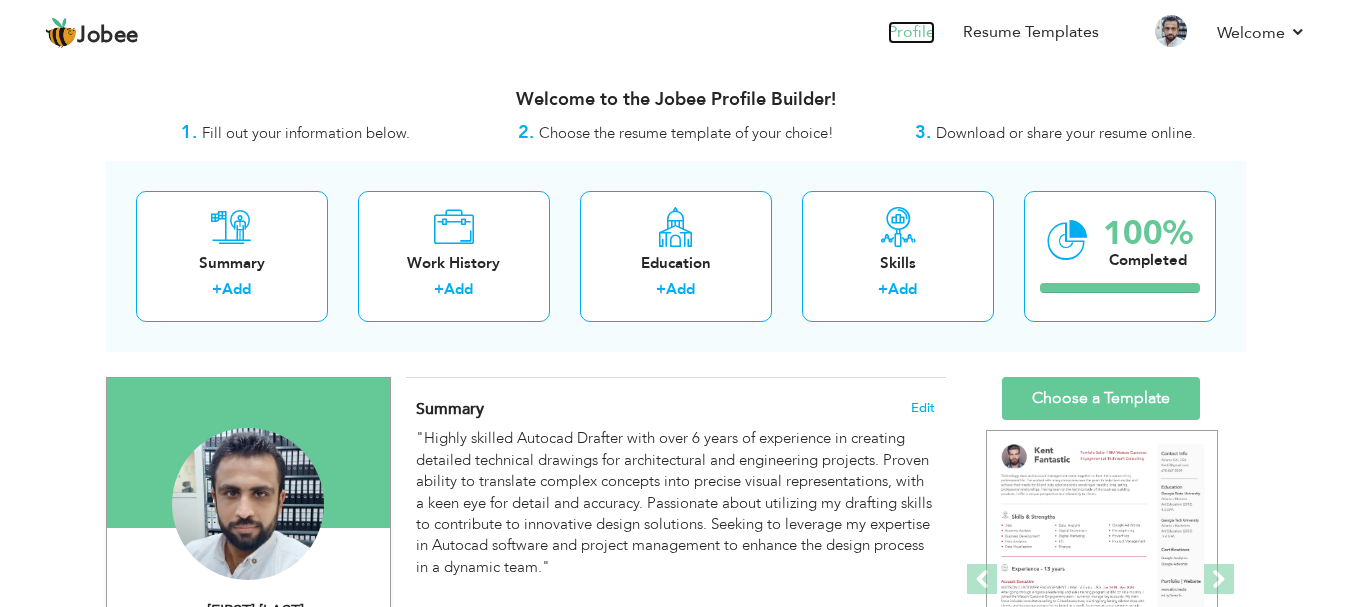 click on "Profile" at bounding box center [911, 32] 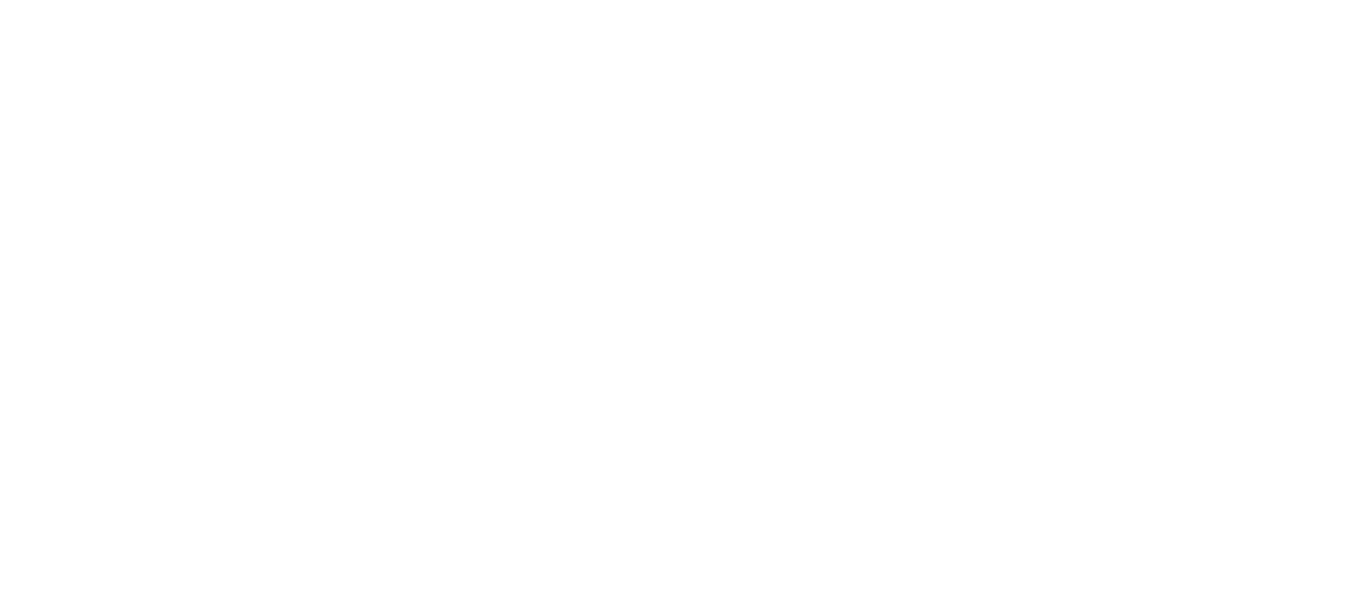 scroll, scrollTop: 0, scrollLeft: 0, axis: both 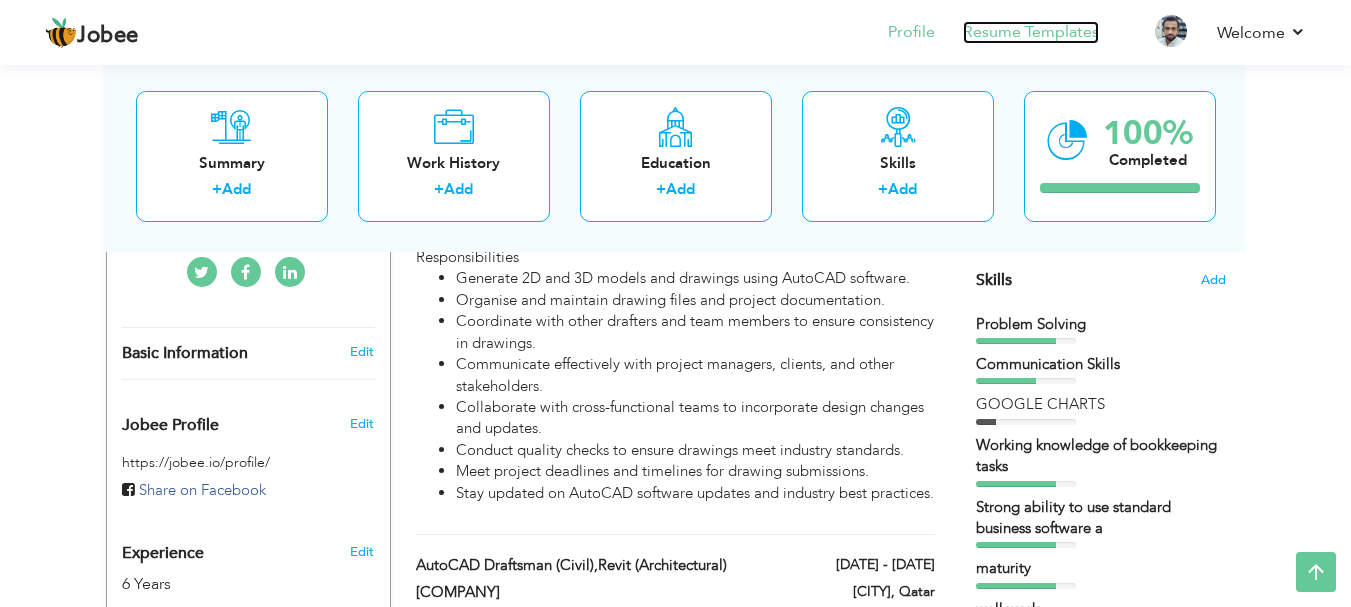 click on "Resume Templates" at bounding box center [1031, 32] 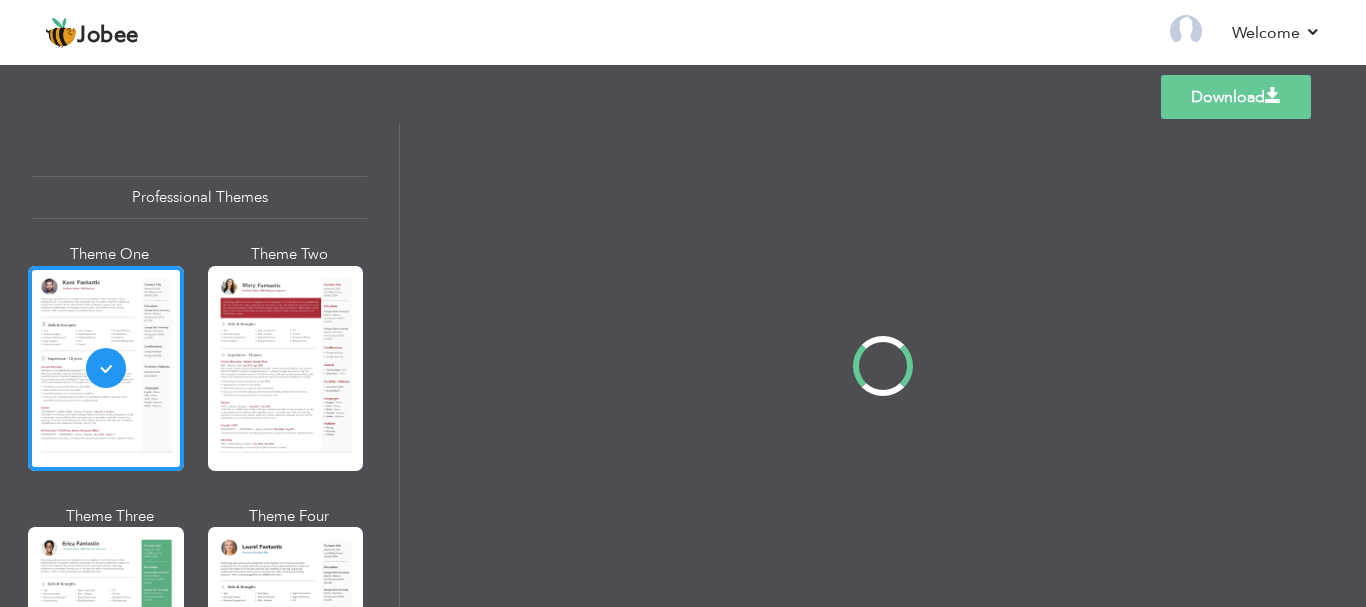 scroll, scrollTop: 0, scrollLeft: 0, axis: both 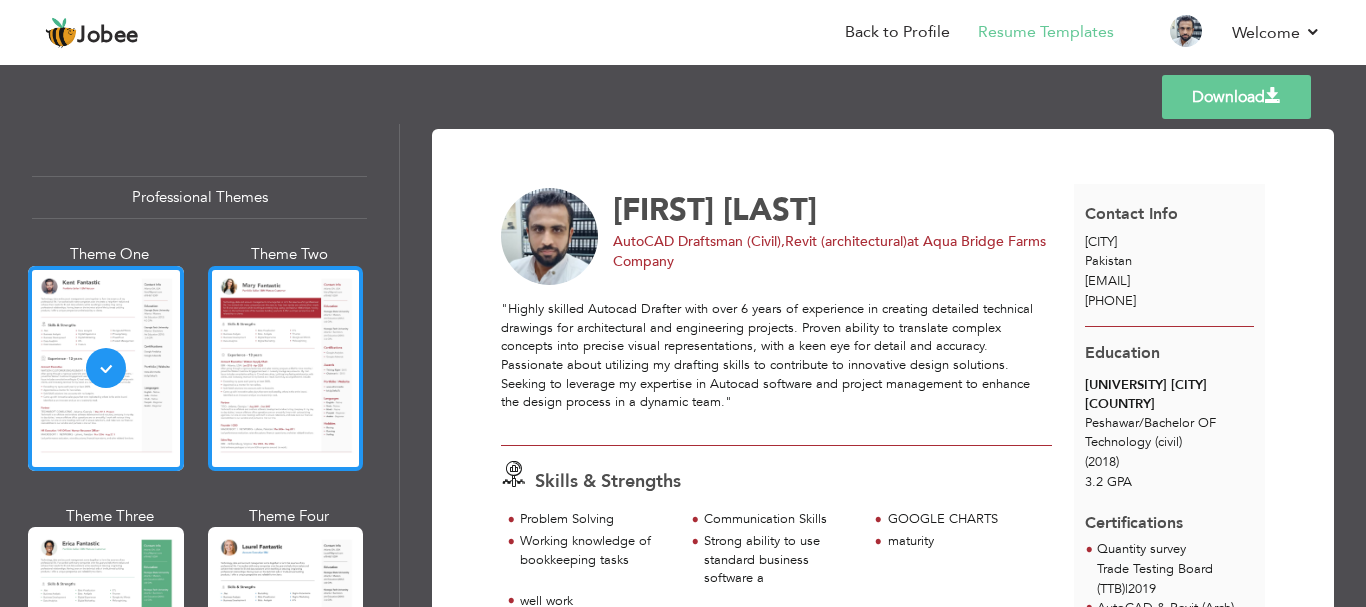 click at bounding box center (286, 368) 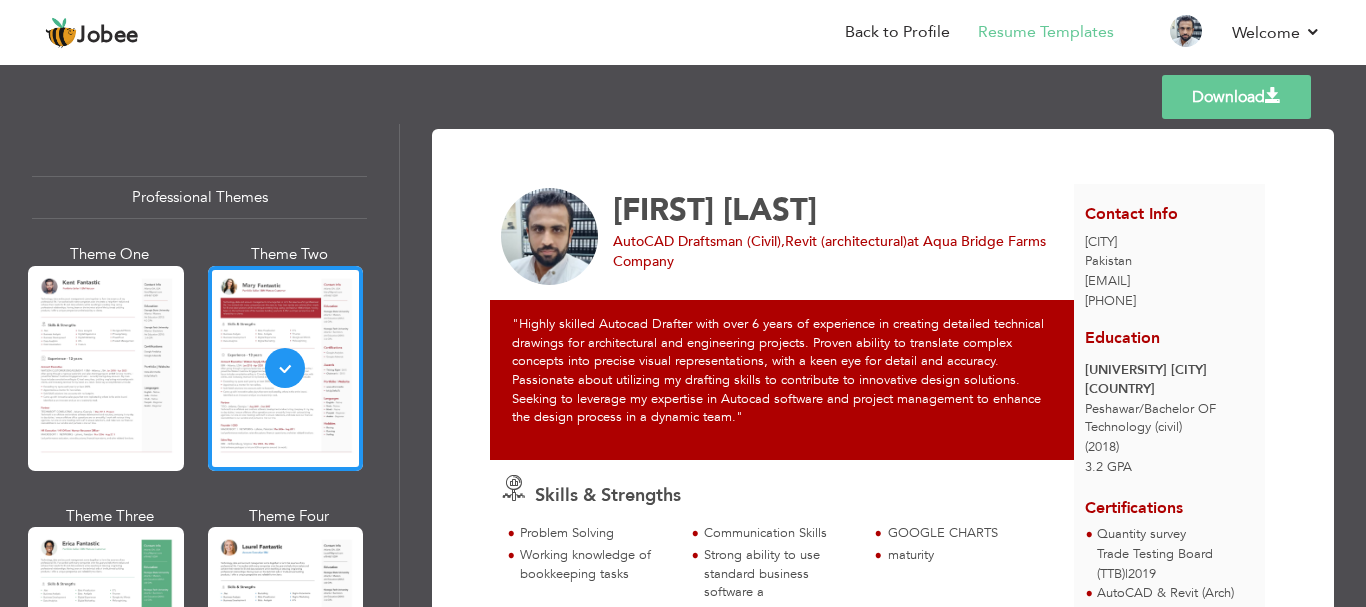 click on "Download" at bounding box center [1236, 97] 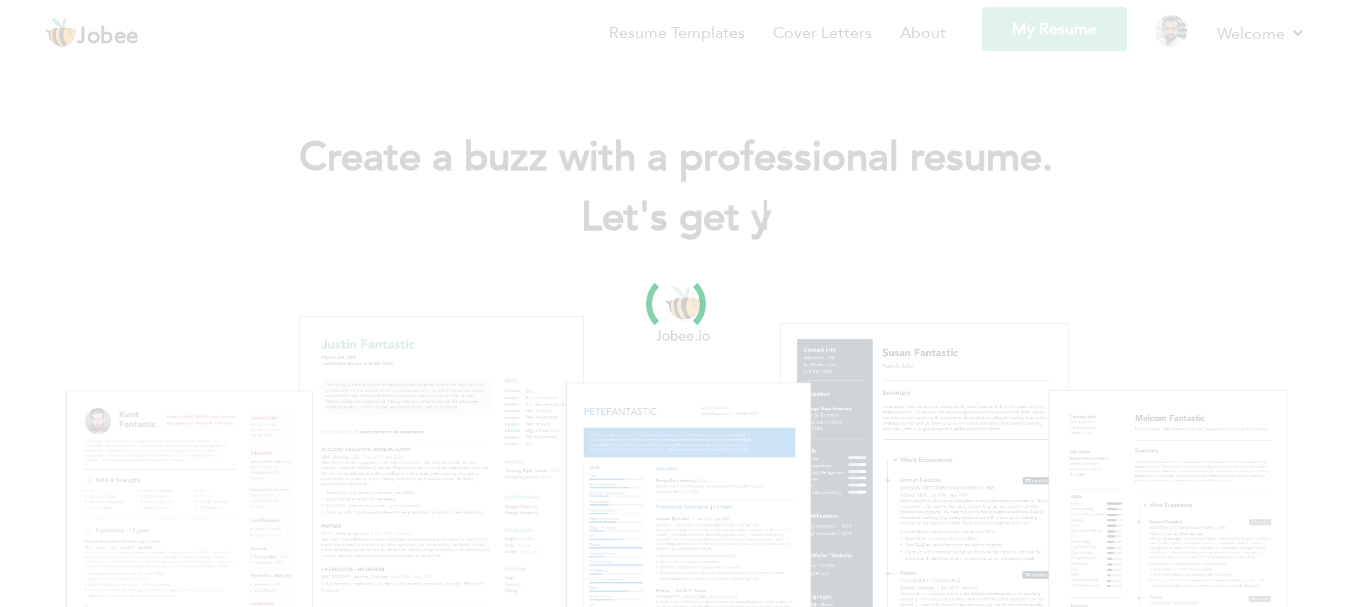 scroll, scrollTop: 0, scrollLeft: 0, axis: both 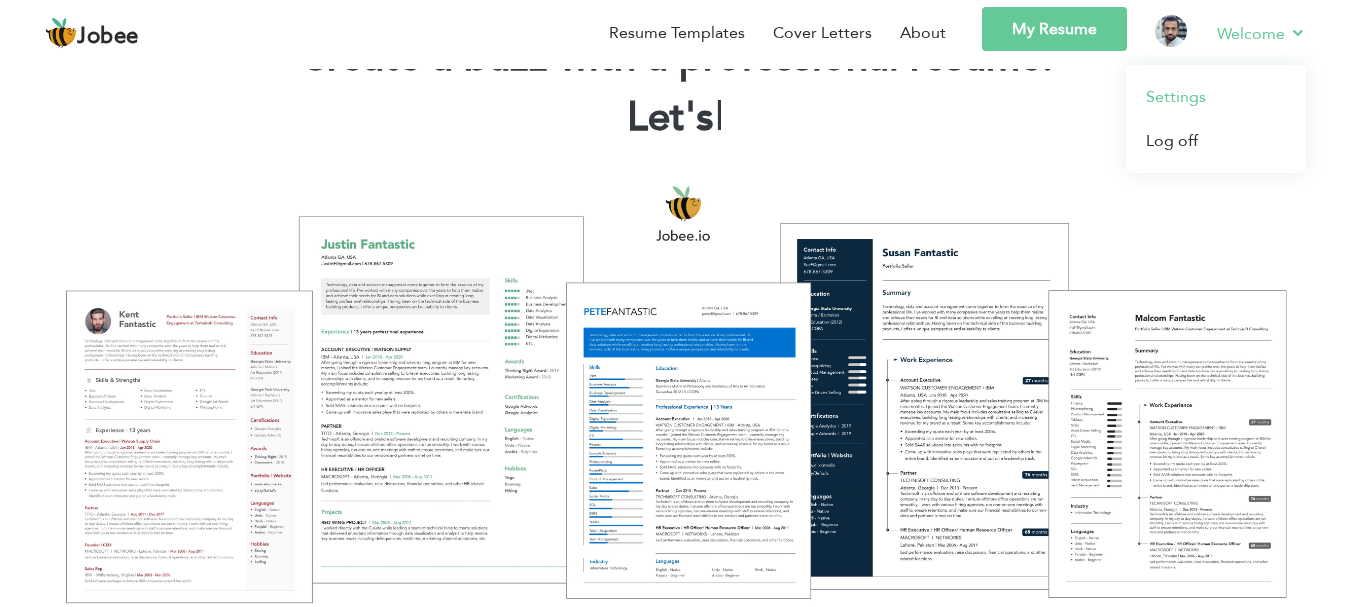 click on "Settings" at bounding box center [1216, 97] 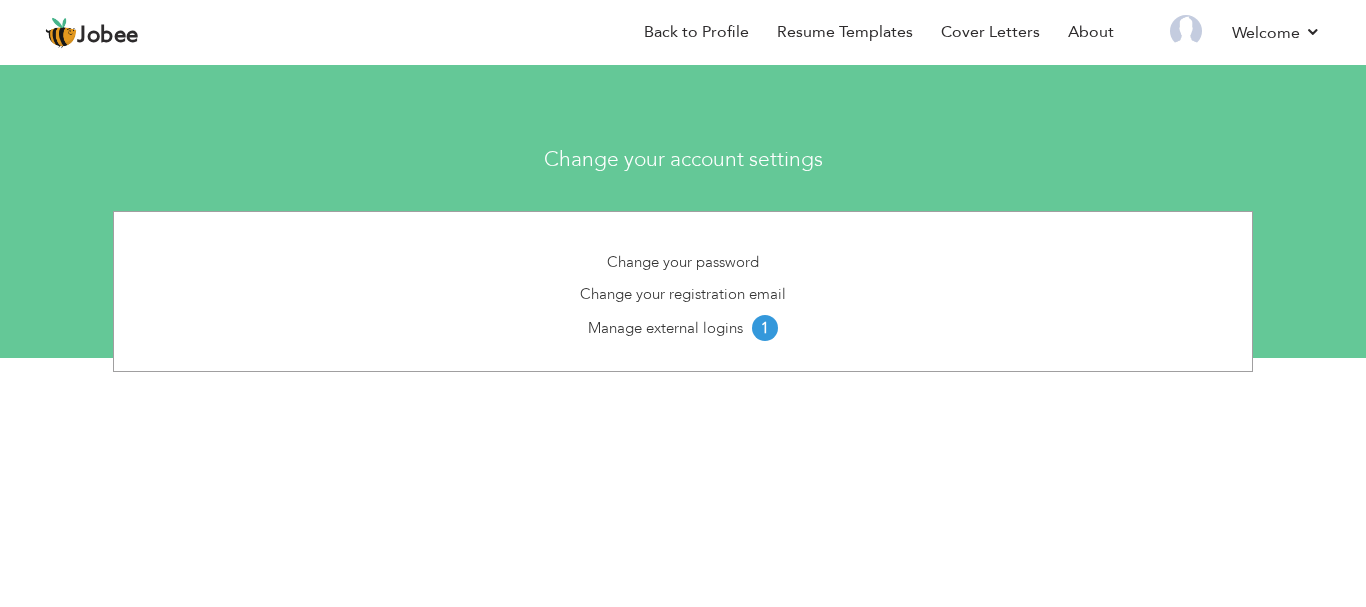 scroll, scrollTop: 0, scrollLeft: 0, axis: both 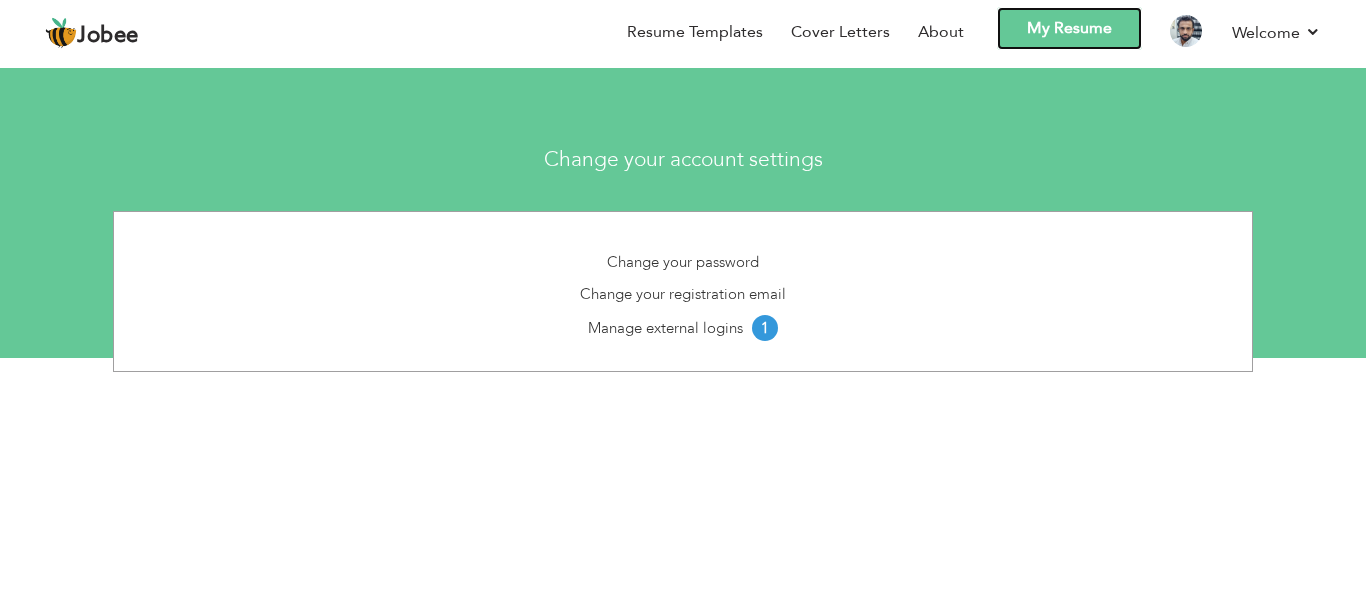 click on "My Resume" at bounding box center (1069, 28) 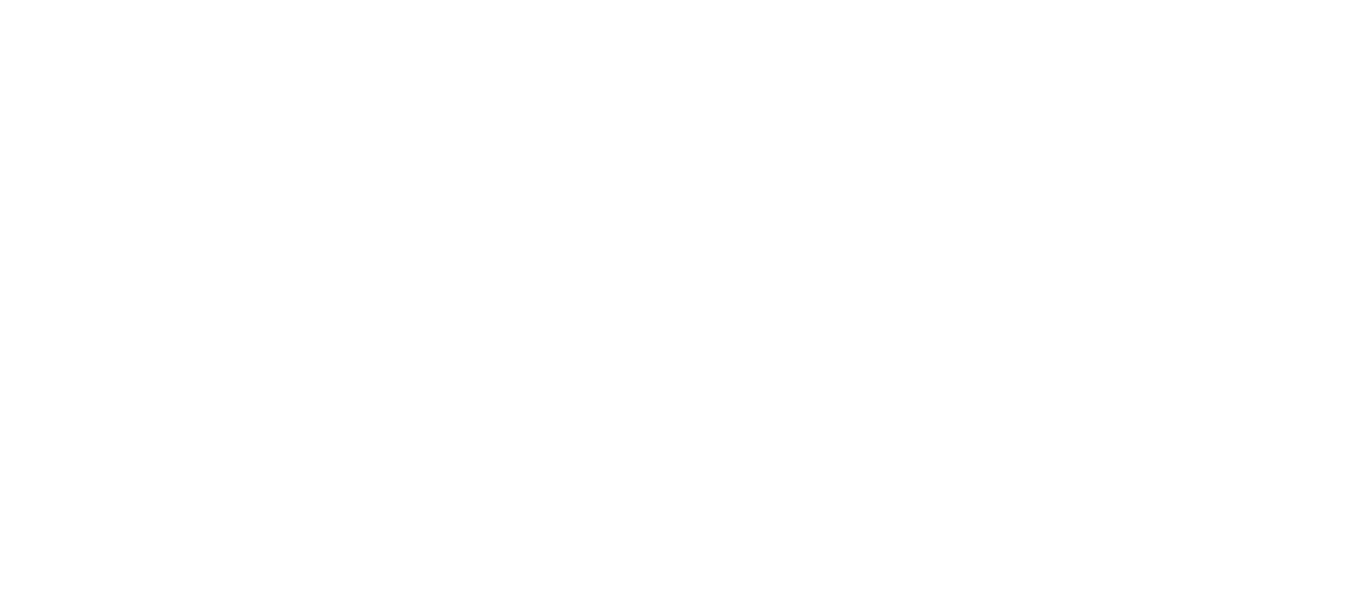 scroll, scrollTop: 0, scrollLeft: 0, axis: both 